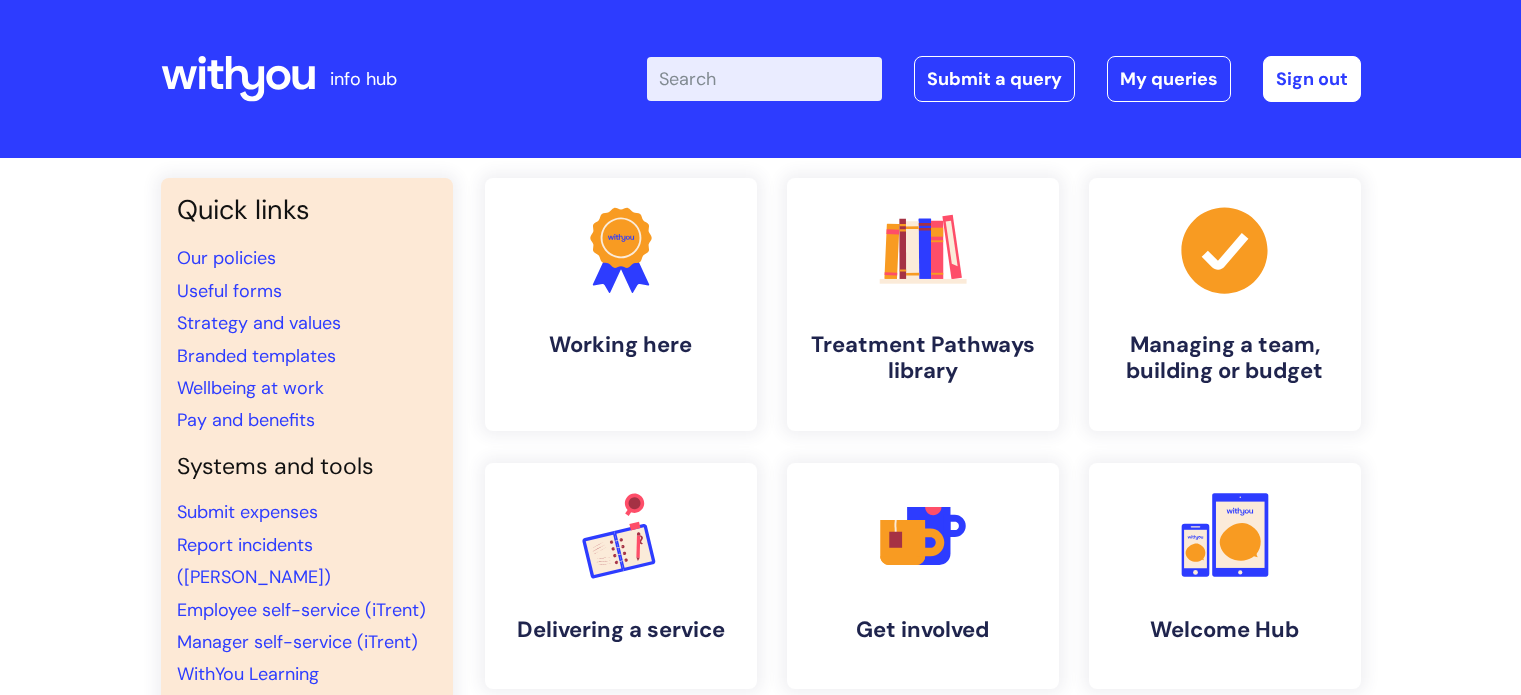scroll, scrollTop: 0, scrollLeft: 0, axis: both 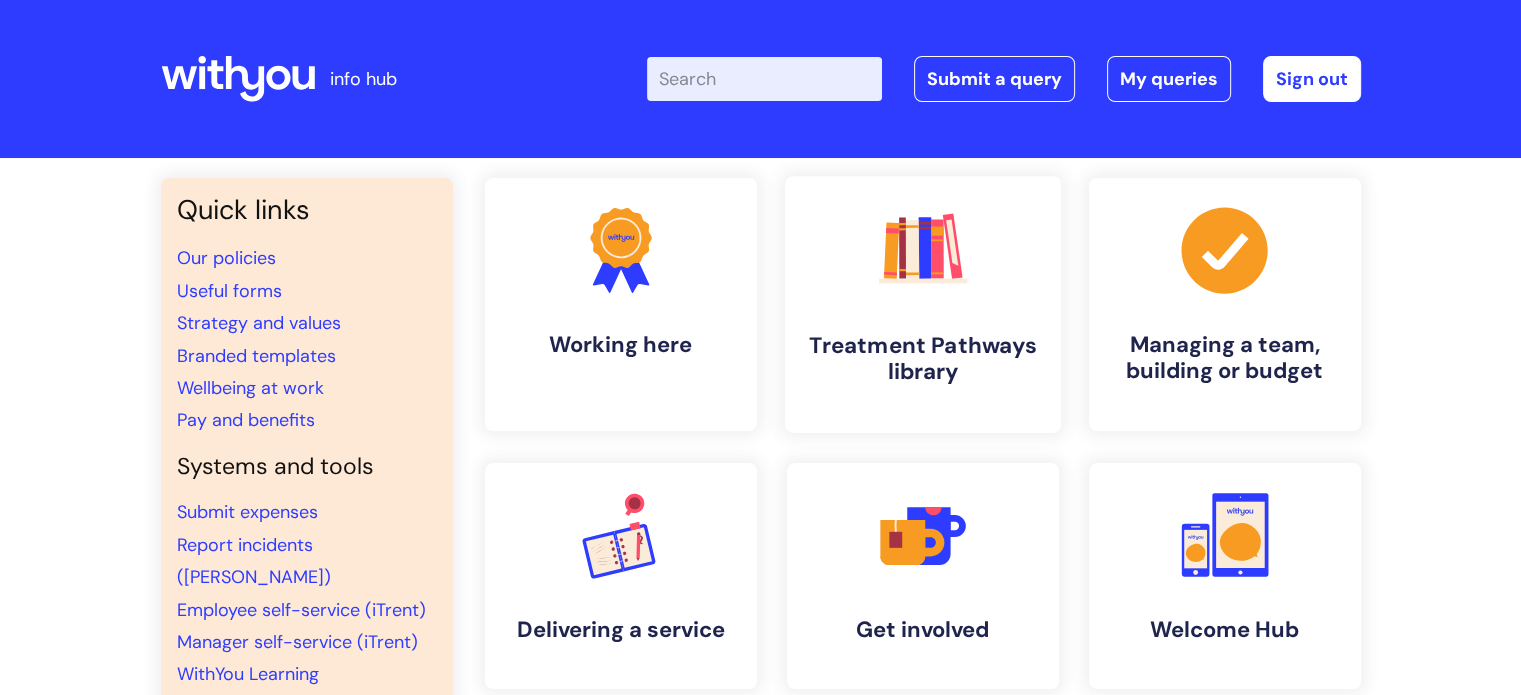 click on ".cls-1{fill:#f89b22;}.cls-1,.cls-2,.cls-3,.cls-4,.cls-5,.cls-6,.cls-7{stroke-width:0px;}.cls-2{fill:#2d3cff;}.cls-3{fill:#3b2060;}.cls-4{fill:#5763ff;}.cls-5{fill:#a53144;}.cls-6{fill:#fe4e69;}.cls-7{fill:#028177;}" 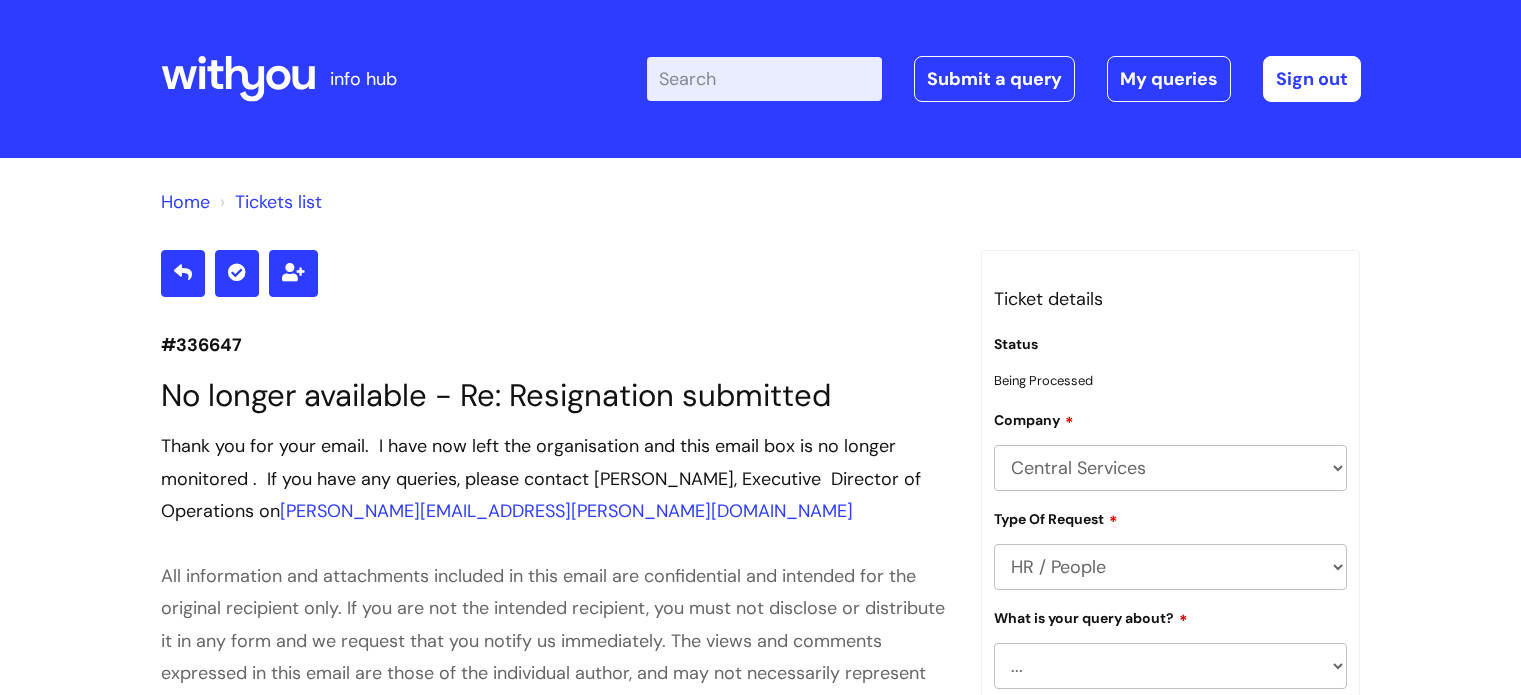 scroll, scrollTop: 0, scrollLeft: 0, axis: both 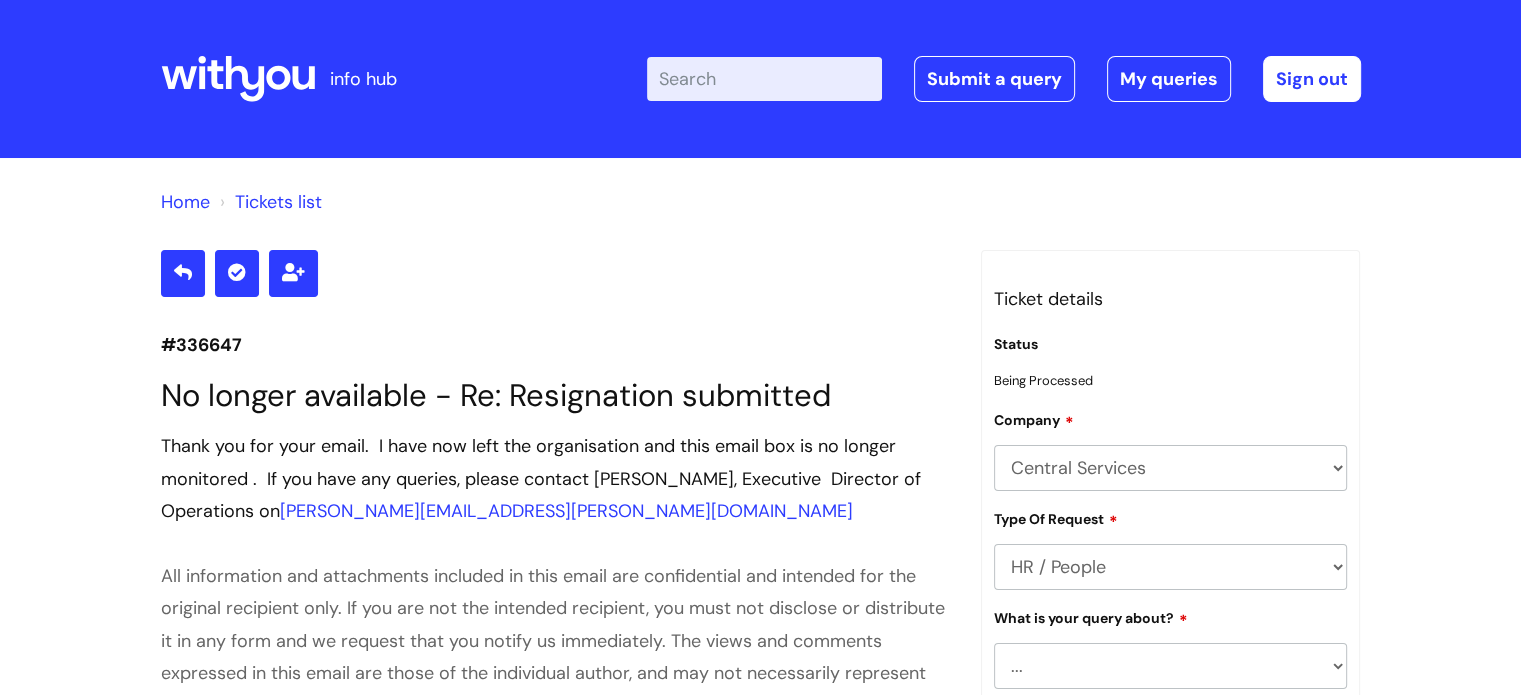 click on "Home" at bounding box center [185, 202] 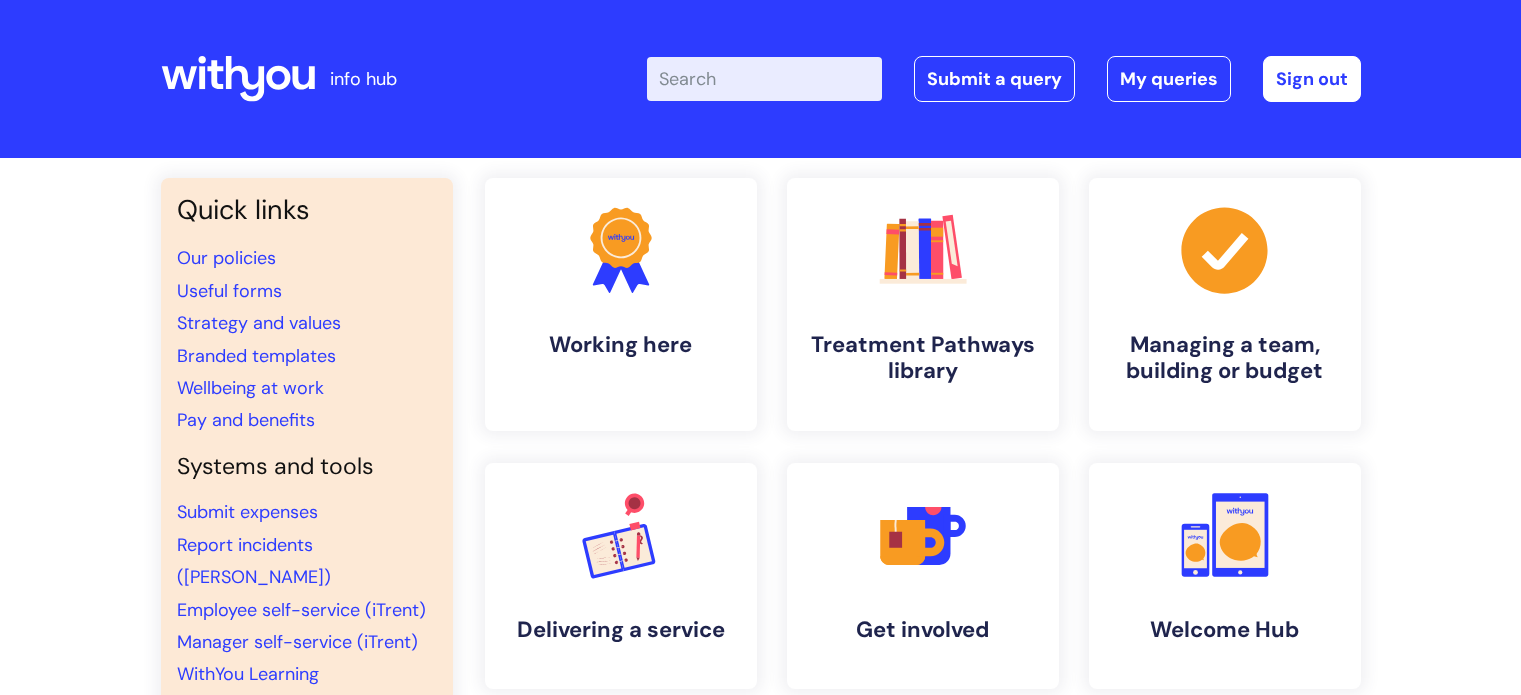 scroll, scrollTop: 0, scrollLeft: 0, axis: both 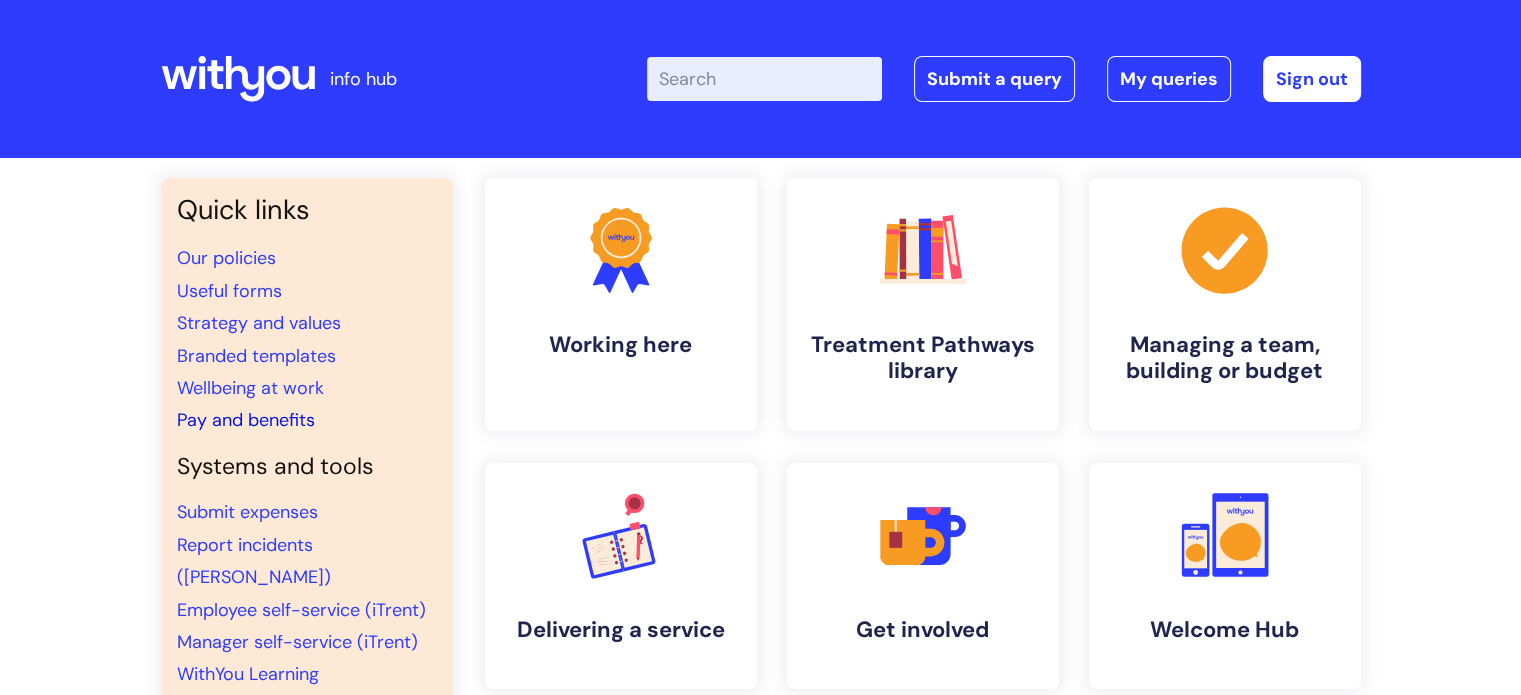 click on "Pay and benefits" at bounding box center [246, 420] 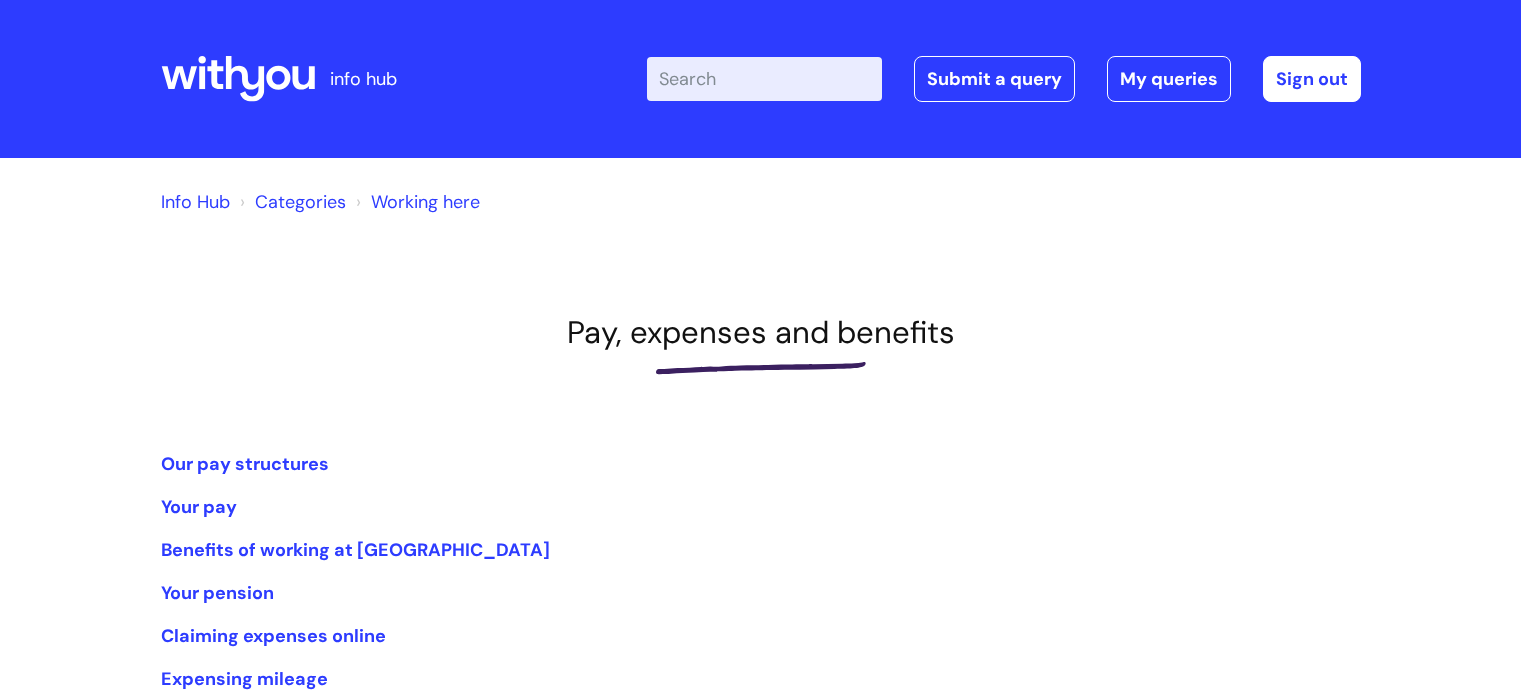 scroll, scrollTop: 0, scrollLeft: 0, axis: both 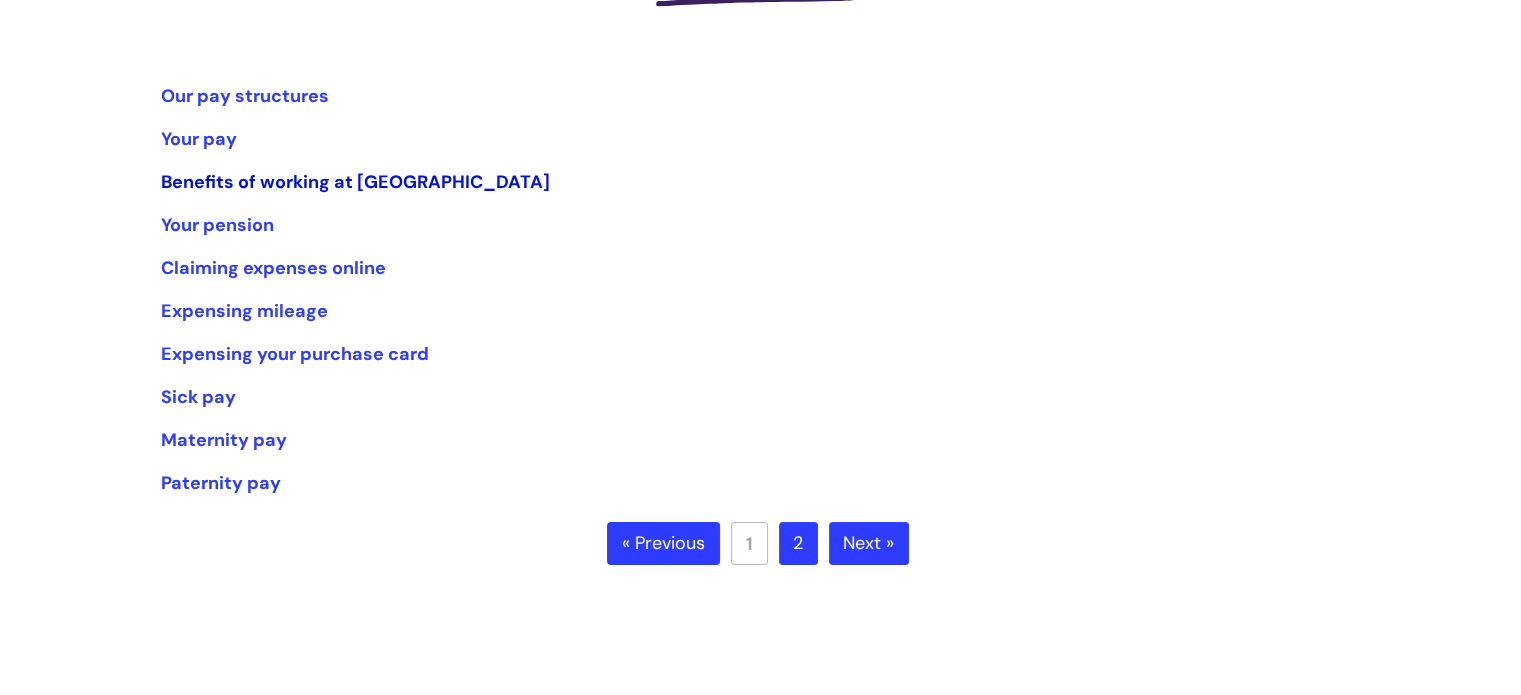 click on "Benefits of working at WithYou" at bounding box center [355, 182] 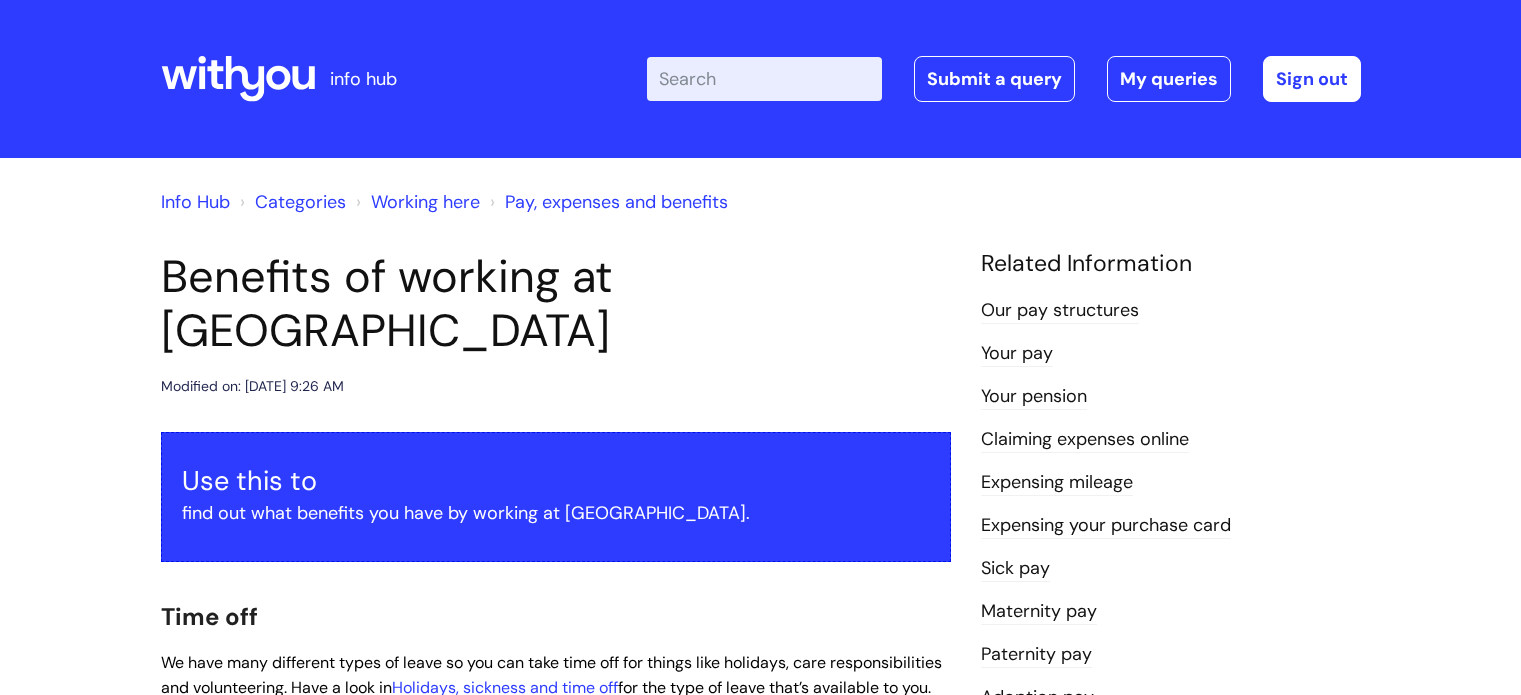 scroll, scrollTop: 0, scrollLeft: 0, axis: both 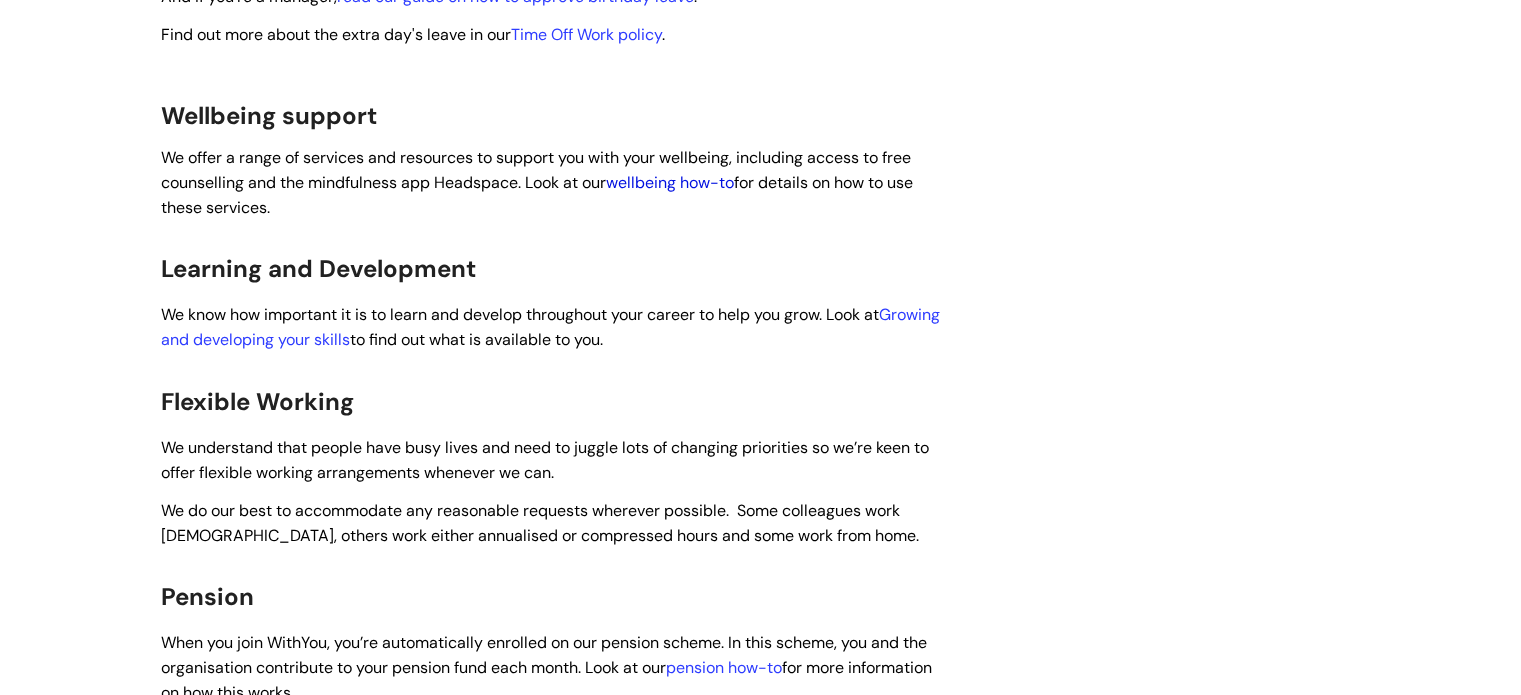 click on "wellbeing how-to" at bounding box center [670, 182] 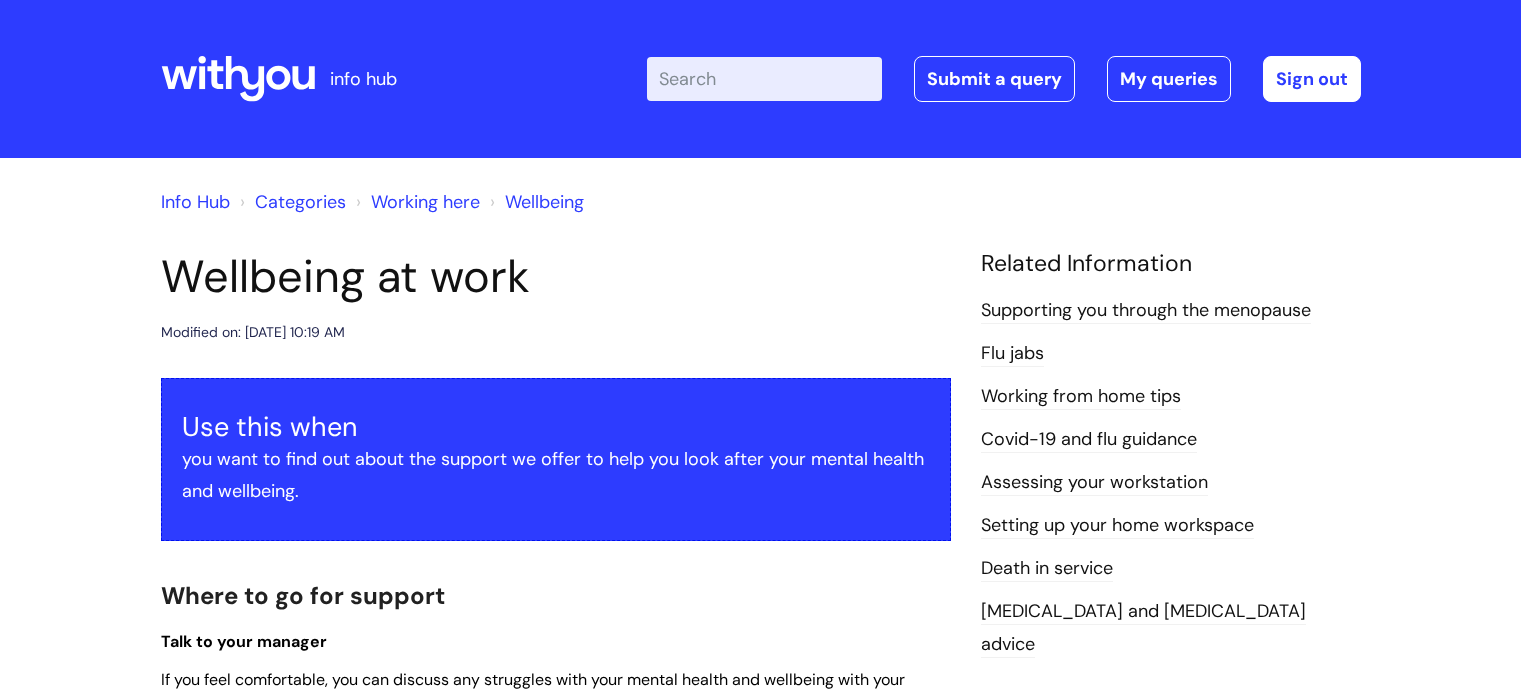scroll, scrollTop: 0, scrollLeft: 0, axis: both 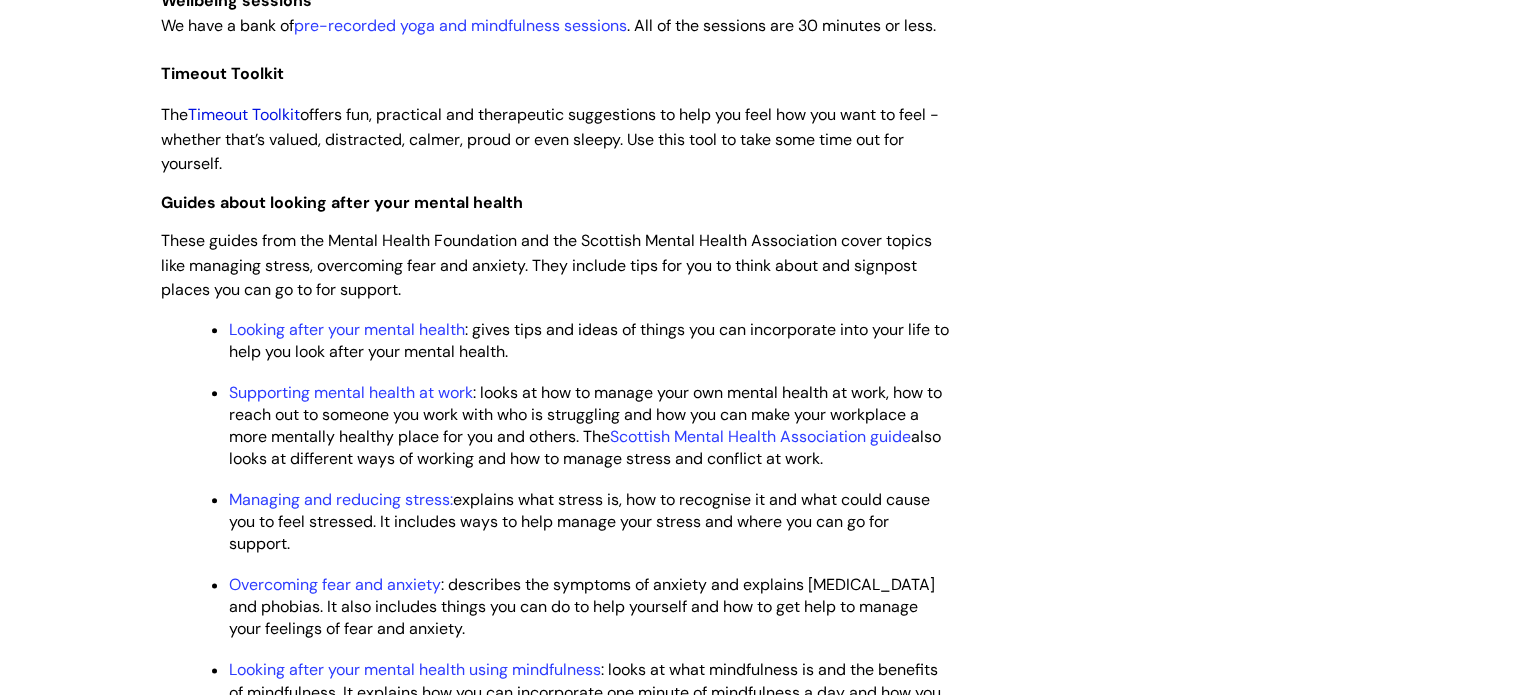 click on "Timeout Toolkit" at bounding box center [244, 114] 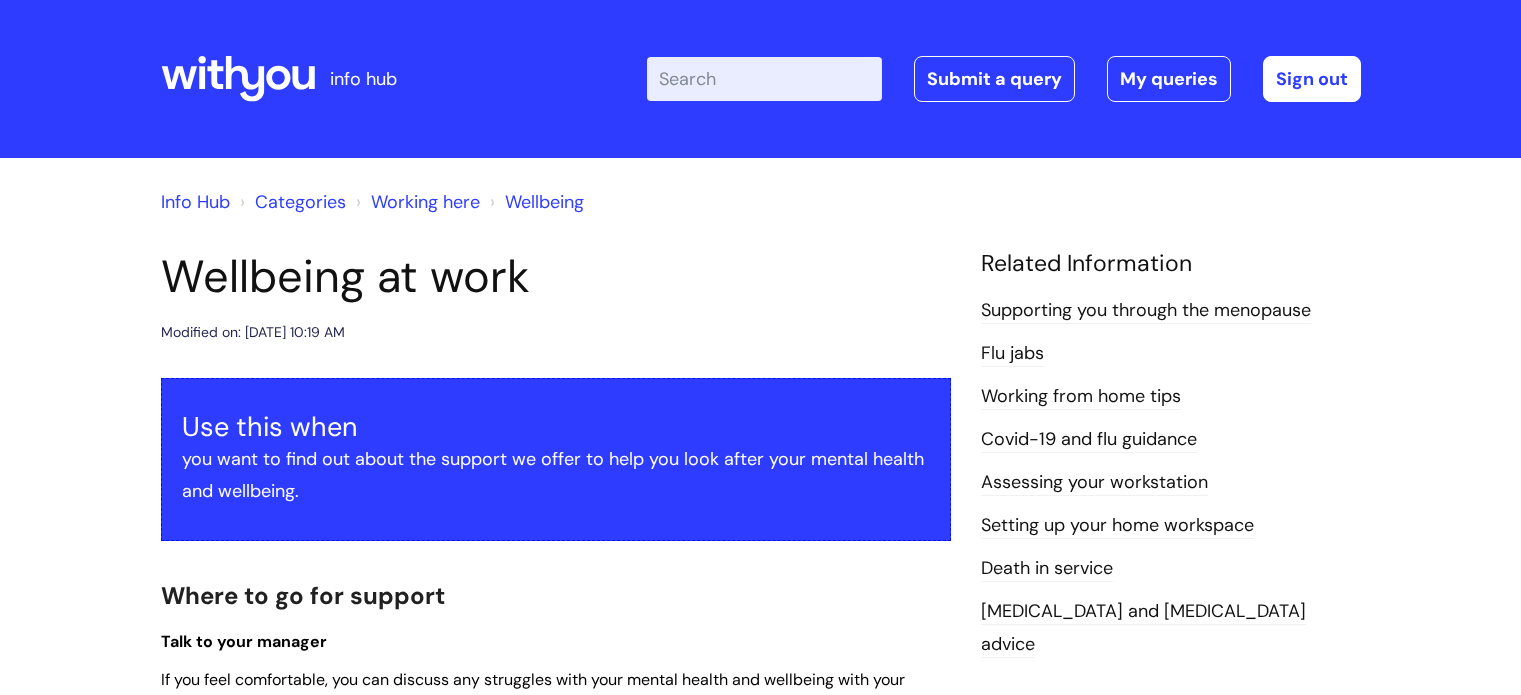 scroll, scrollTop: 2337, scrollLeft: 0, axis: vertical 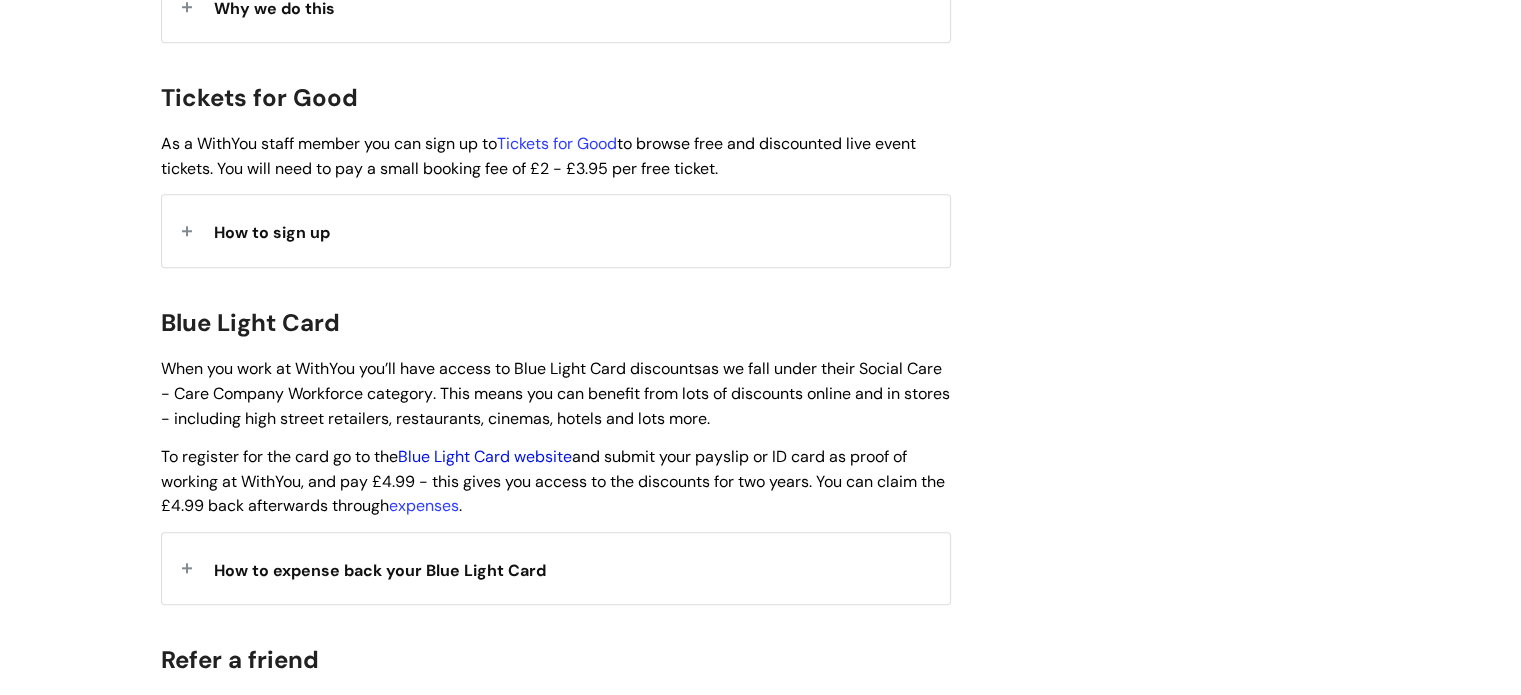 click on "Blue Light Card website" at bounding box center (485, 456) 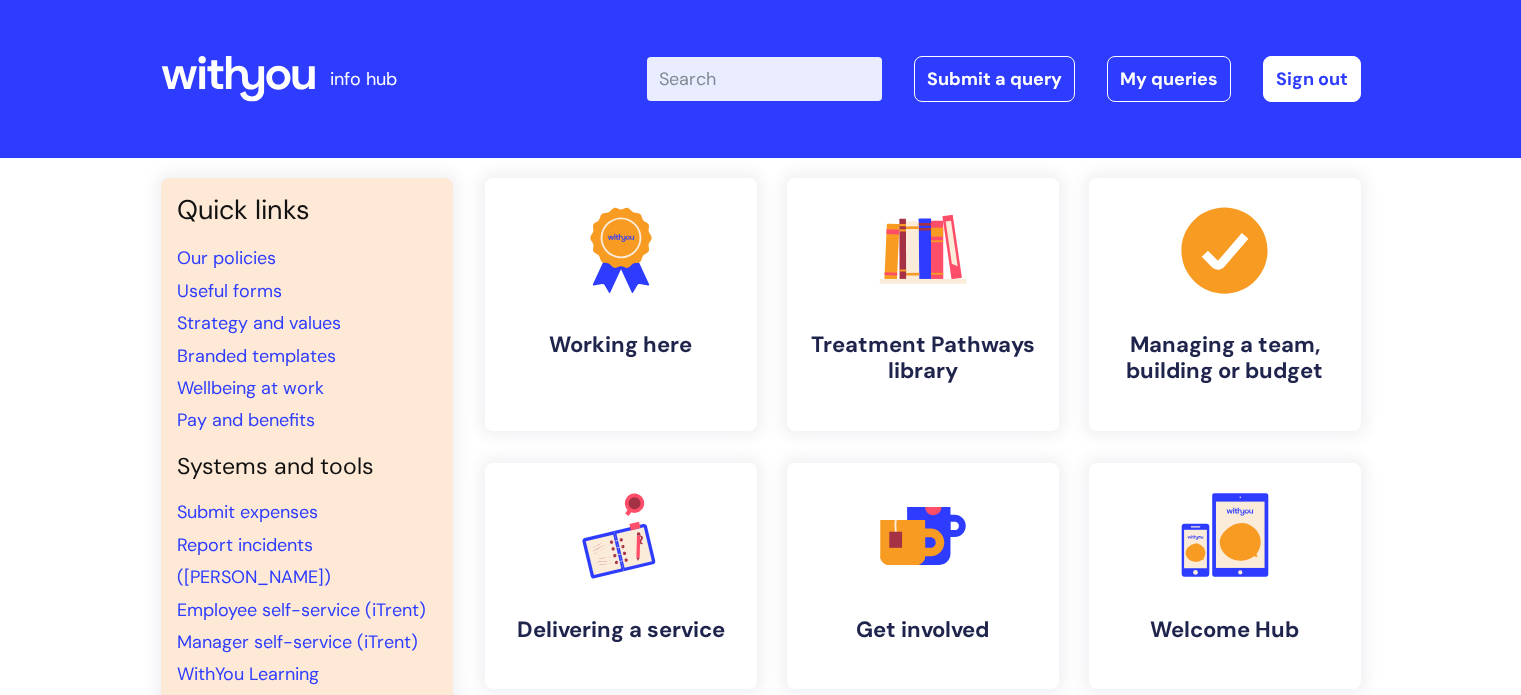 scroll, scrollTop: 0, scrollLeft: 0, axis: both 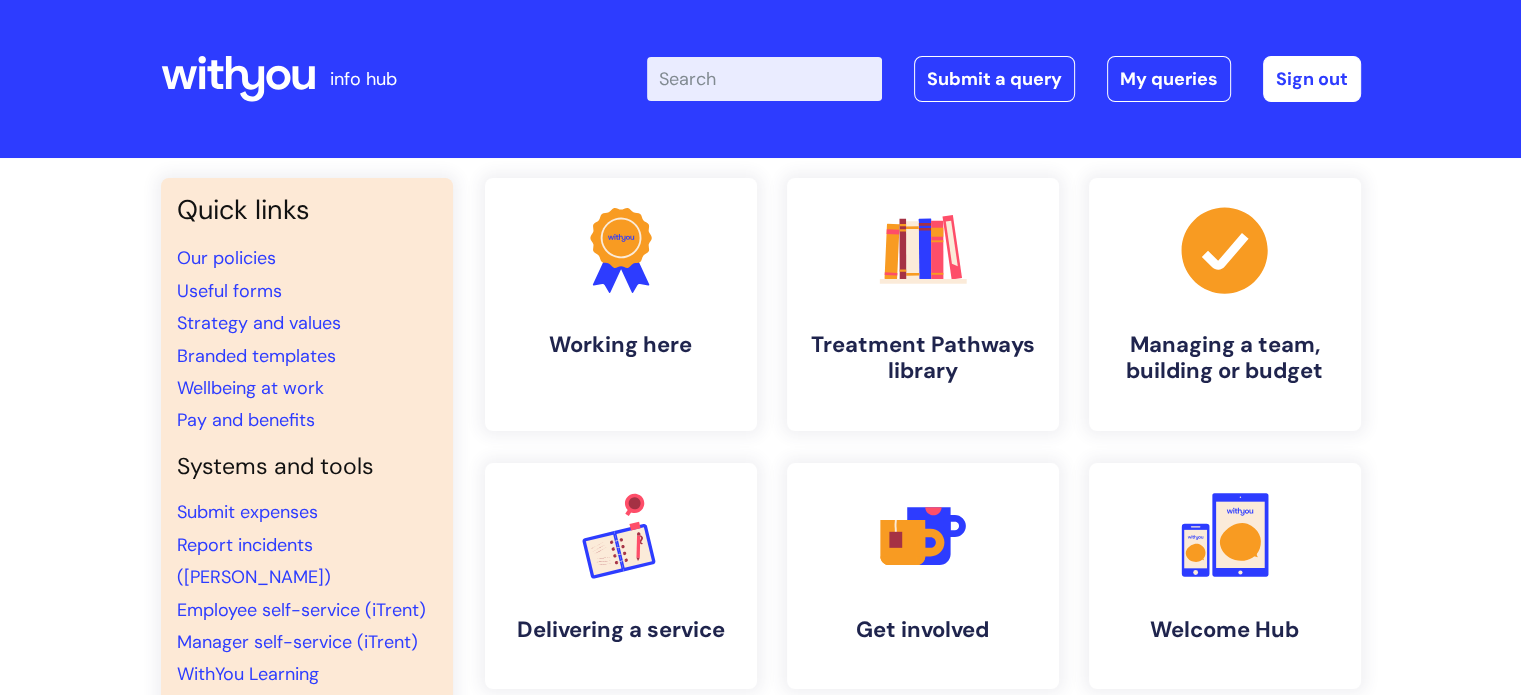 click on "Enter your search term here..." at bounding box center [764, 79] 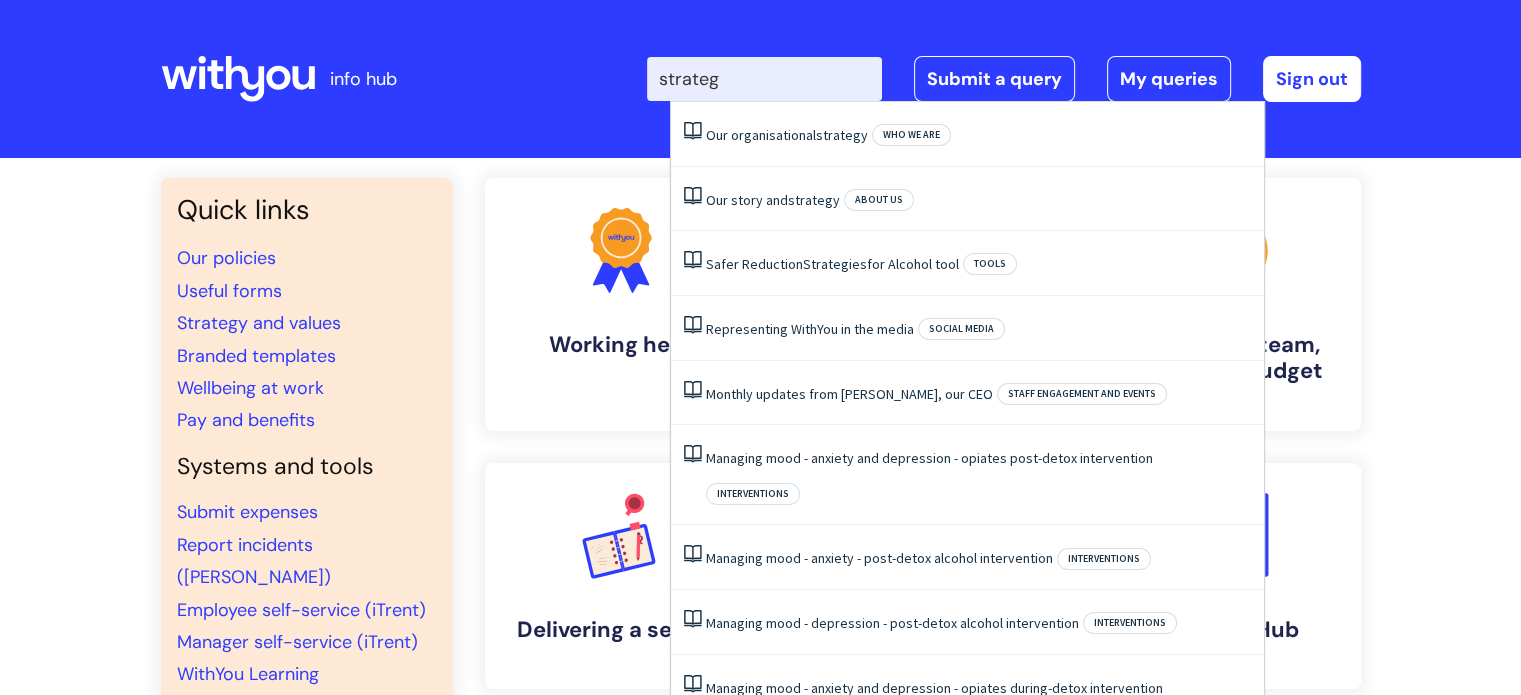 type on "strategy" 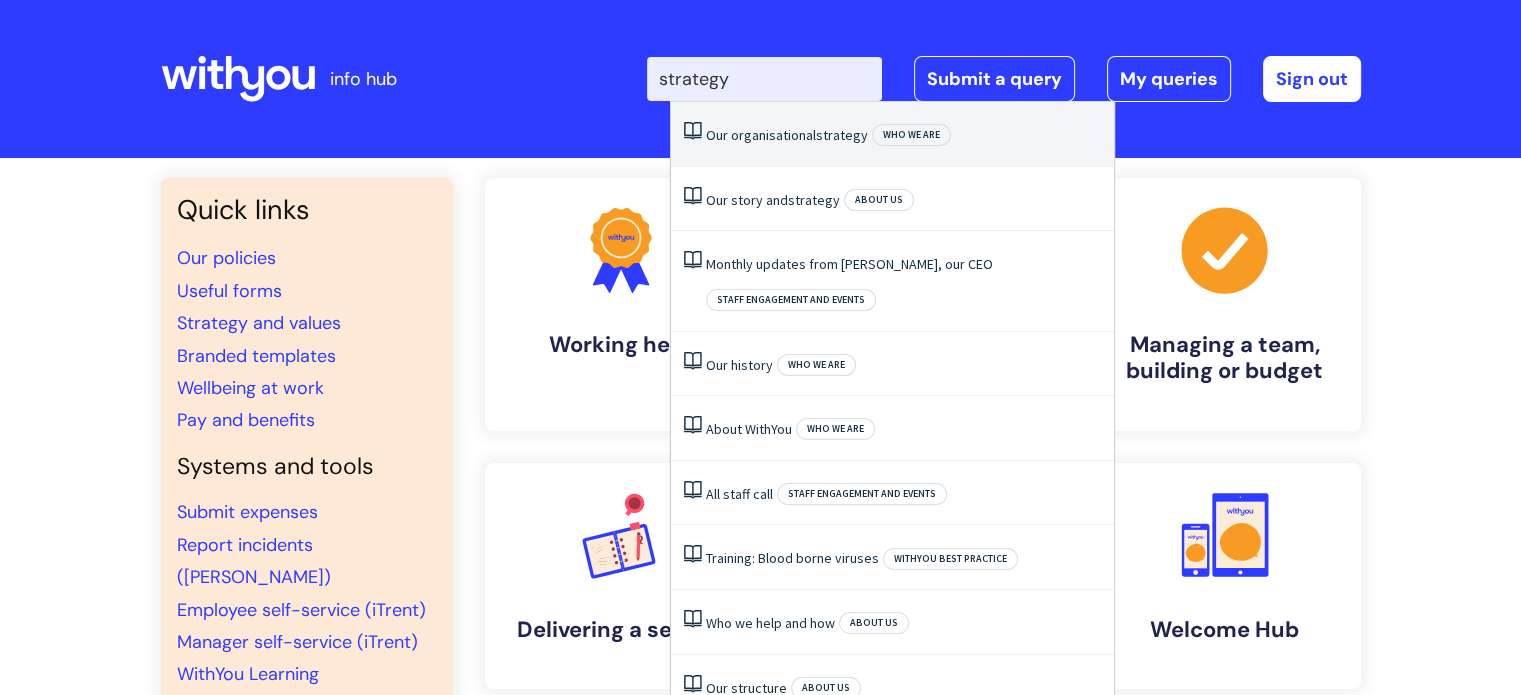 click on "Our organisational  strategy" at bounding box center (787, 135) 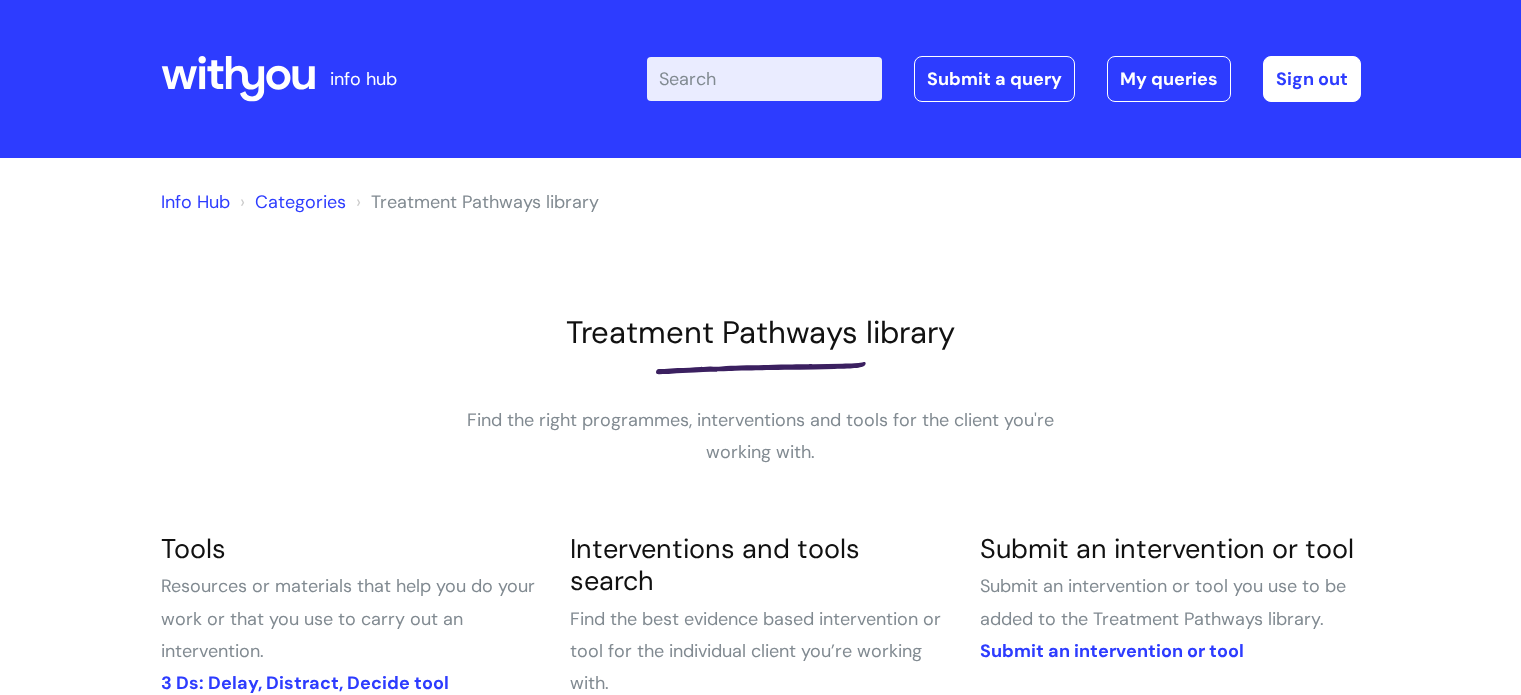 scroll, scrollTop: 0, scrollLeft: 0, axis: both 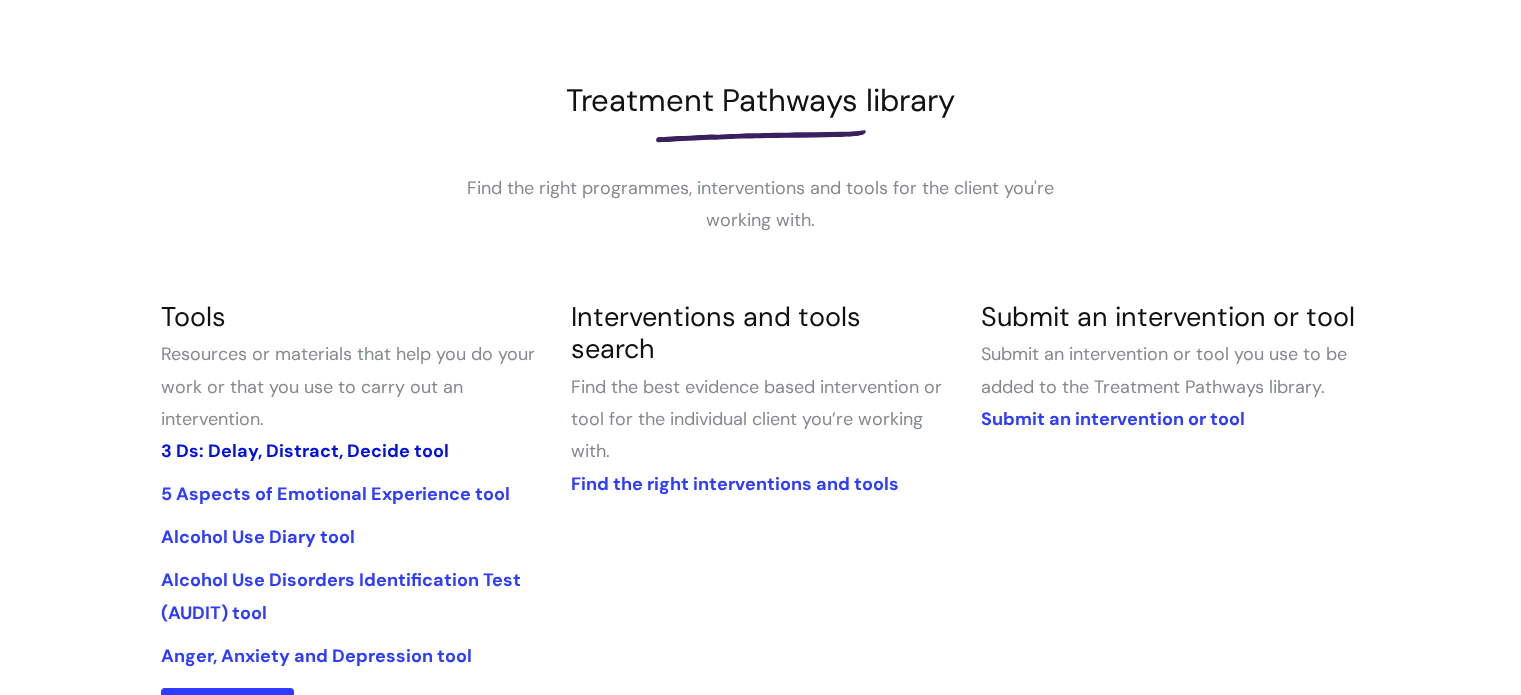 click on "3 Ds: Delay, Distract, Decide tool" at bounding box center [305, 451] 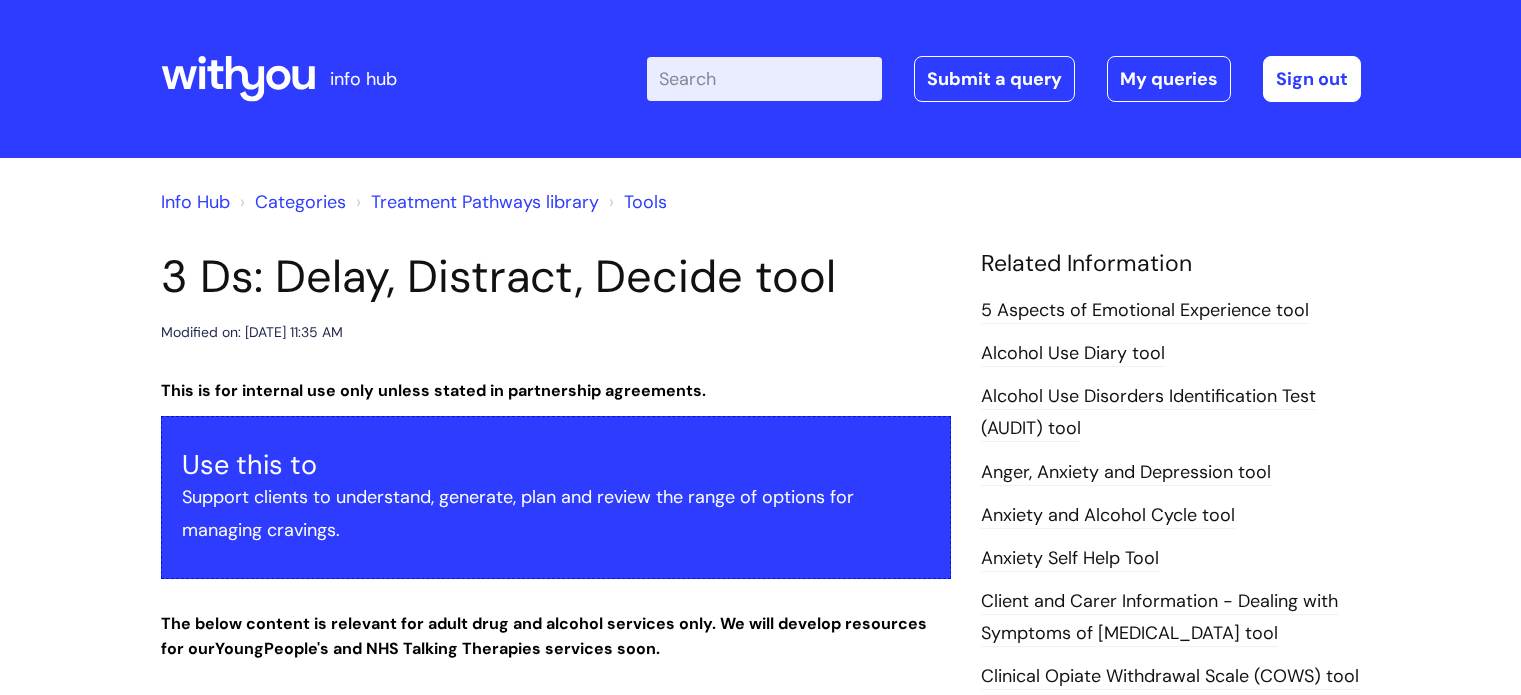 scroll, scrollTop: 0, scrollLeft: 0, axis: both 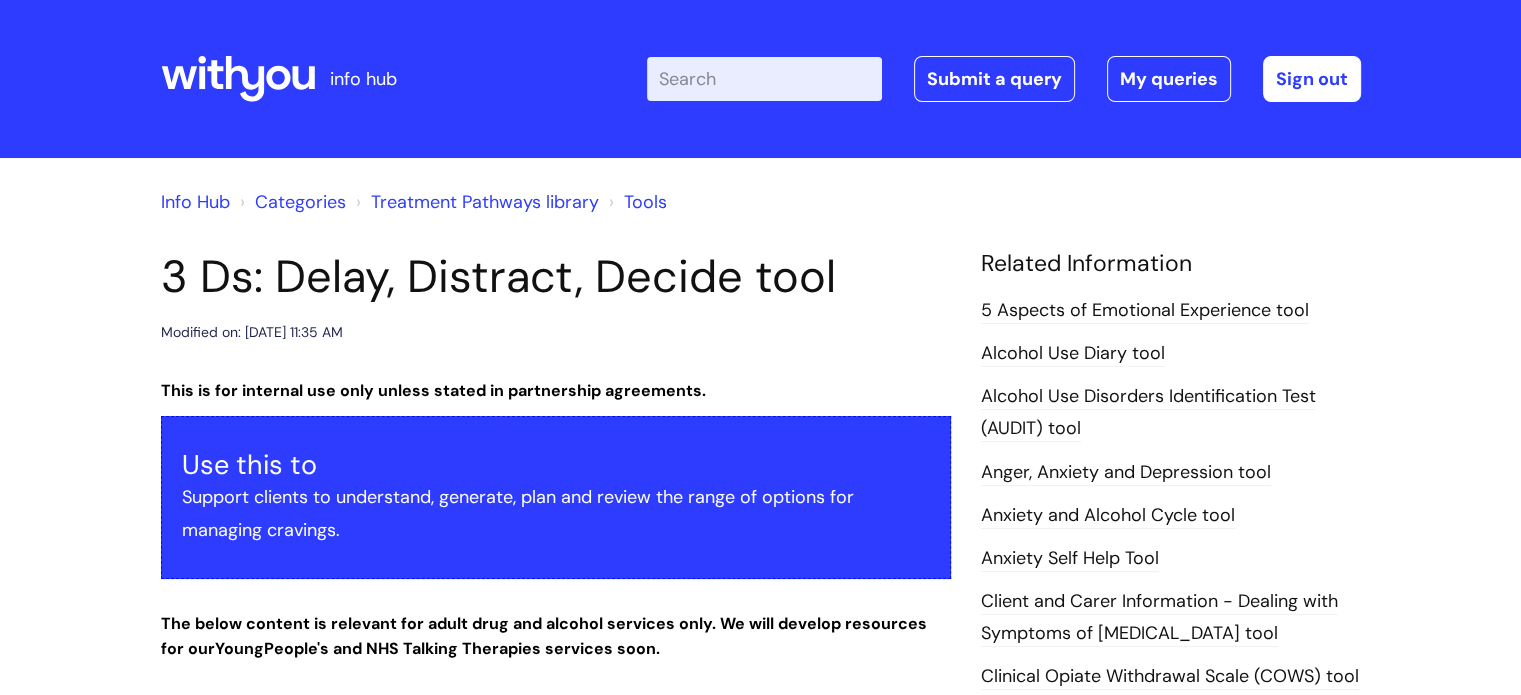 click on "Enter your search term here..." at bounding box center (764, 79) 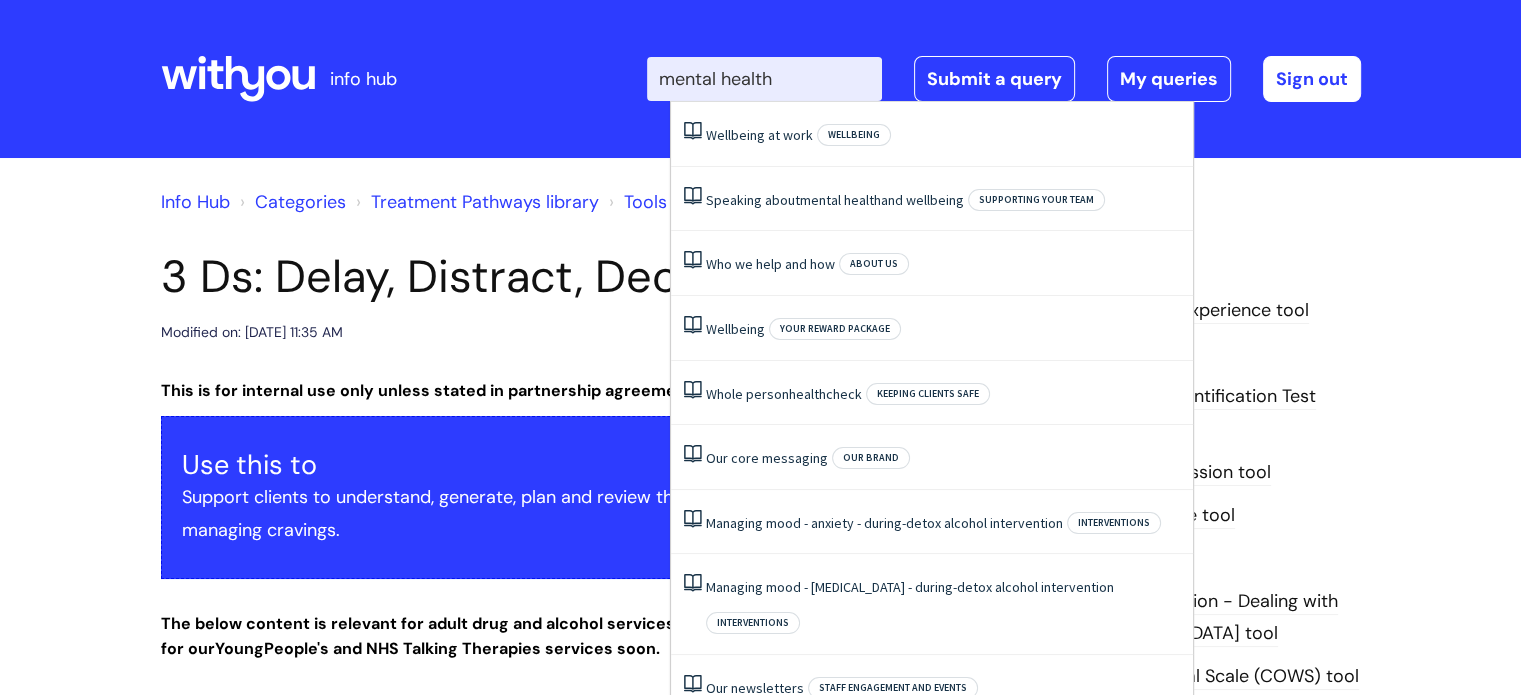 type on "mental health" 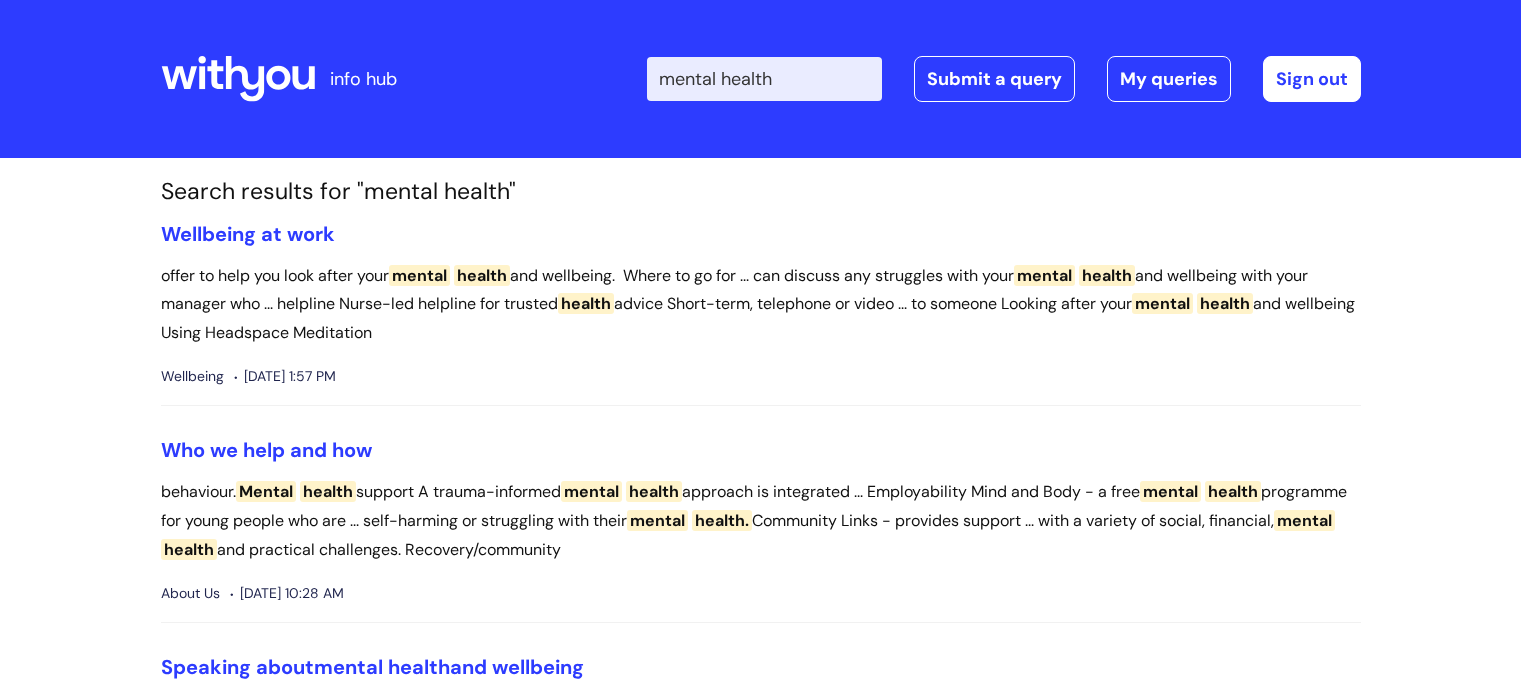 scroll, scrollTop: 0, scrollLeft: 0, axis: both 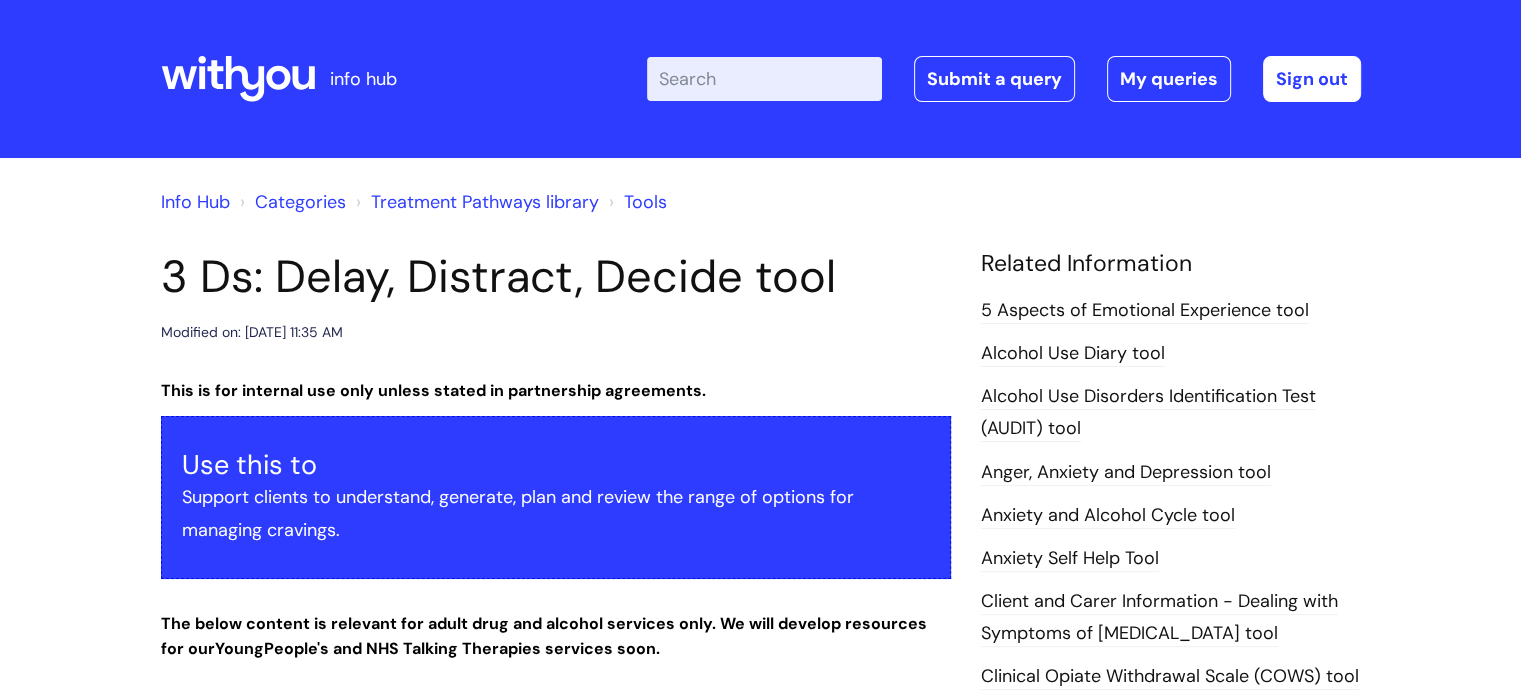 drag, startPoint x: 1519, startPoint y: 131, endPoint x: 1525, endPoint y: 233, distance: 102.176315 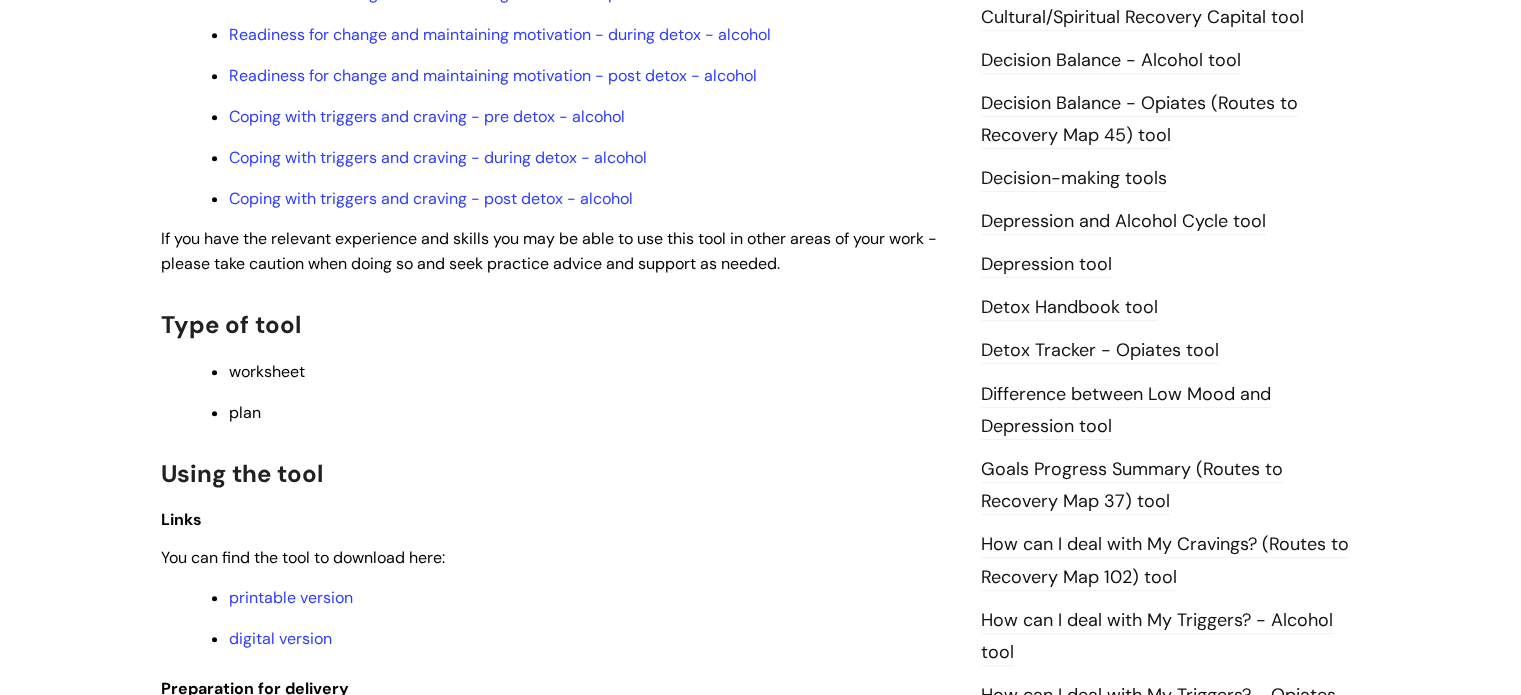 scroll, scrollTop: 0, scrollLeft: 0, axis: both 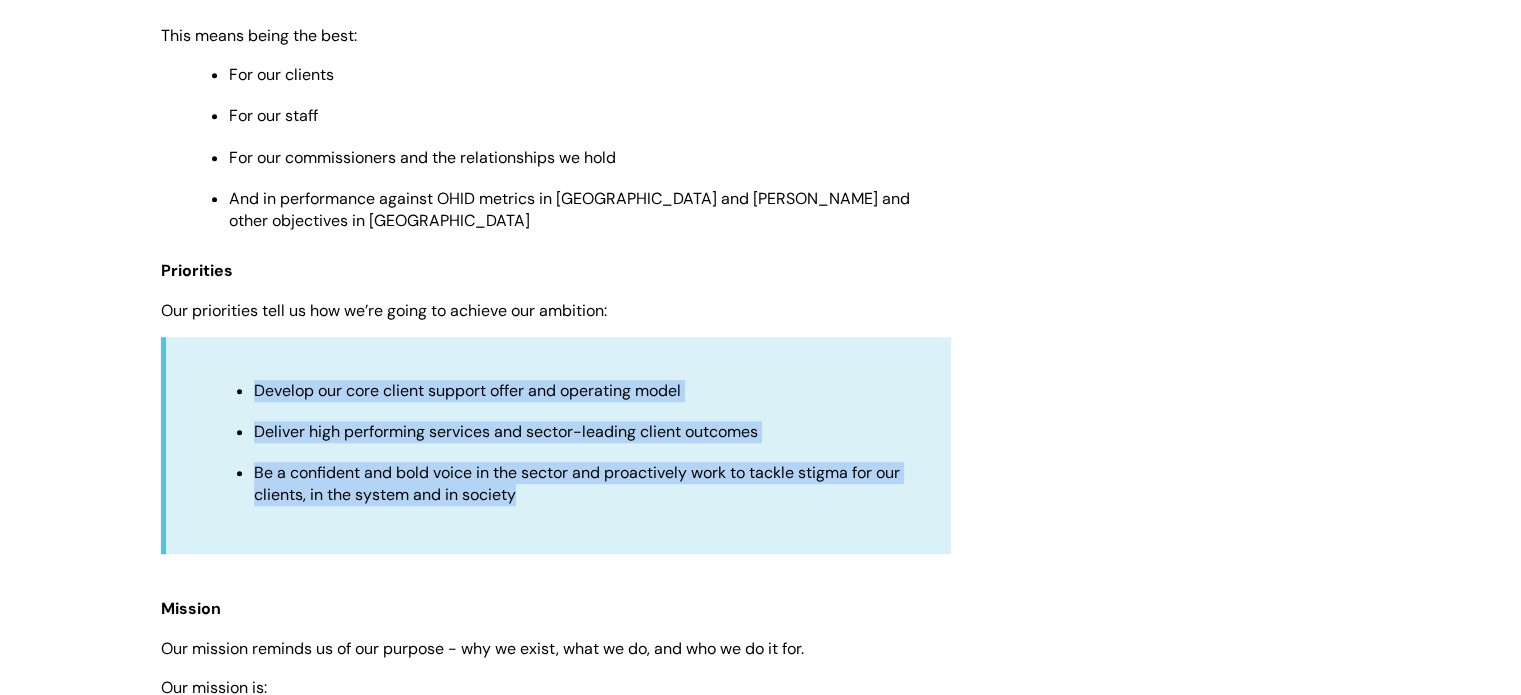 drag, startPoint x: 515, startPoint y: 479, endPoint x: 250, endPoint y: 372, distance: 285.78662 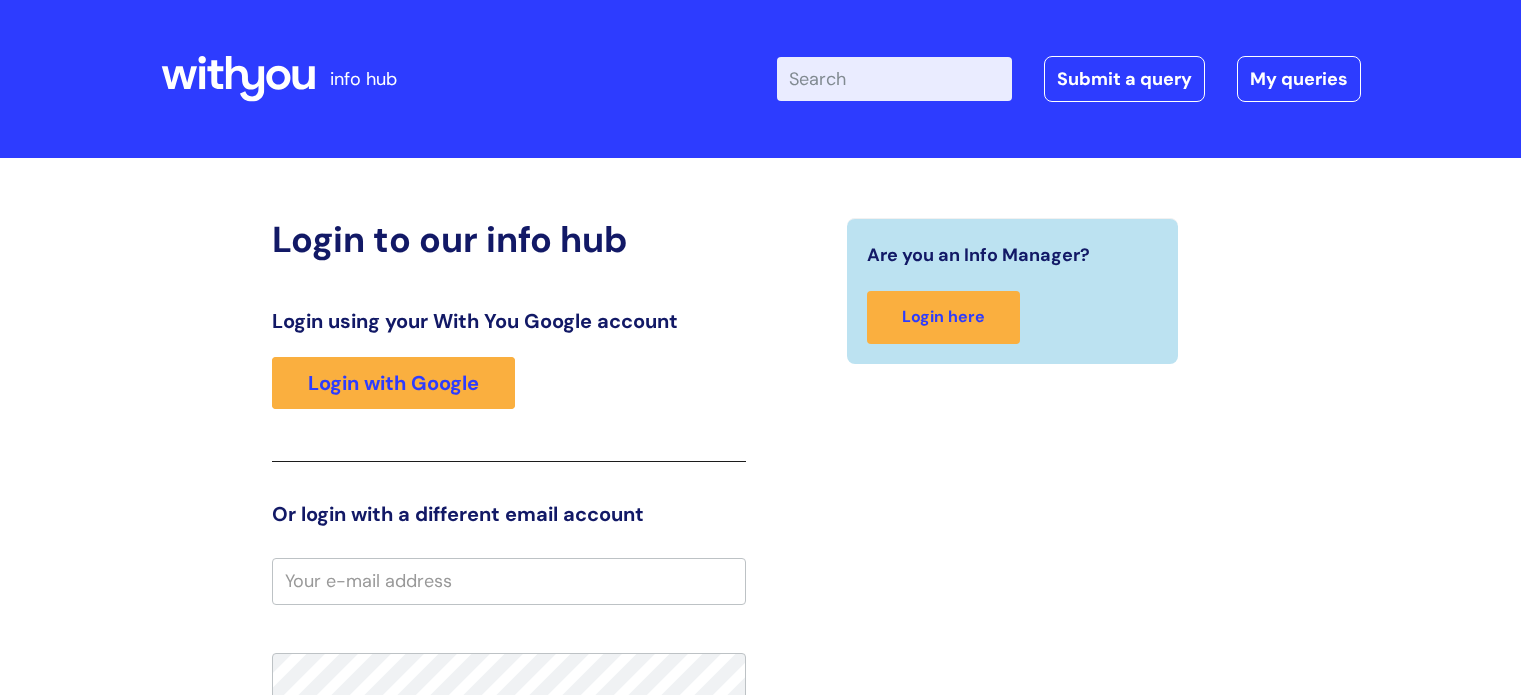 scroll, scrollTop: 0, scrollLeft: 0, axis: both 